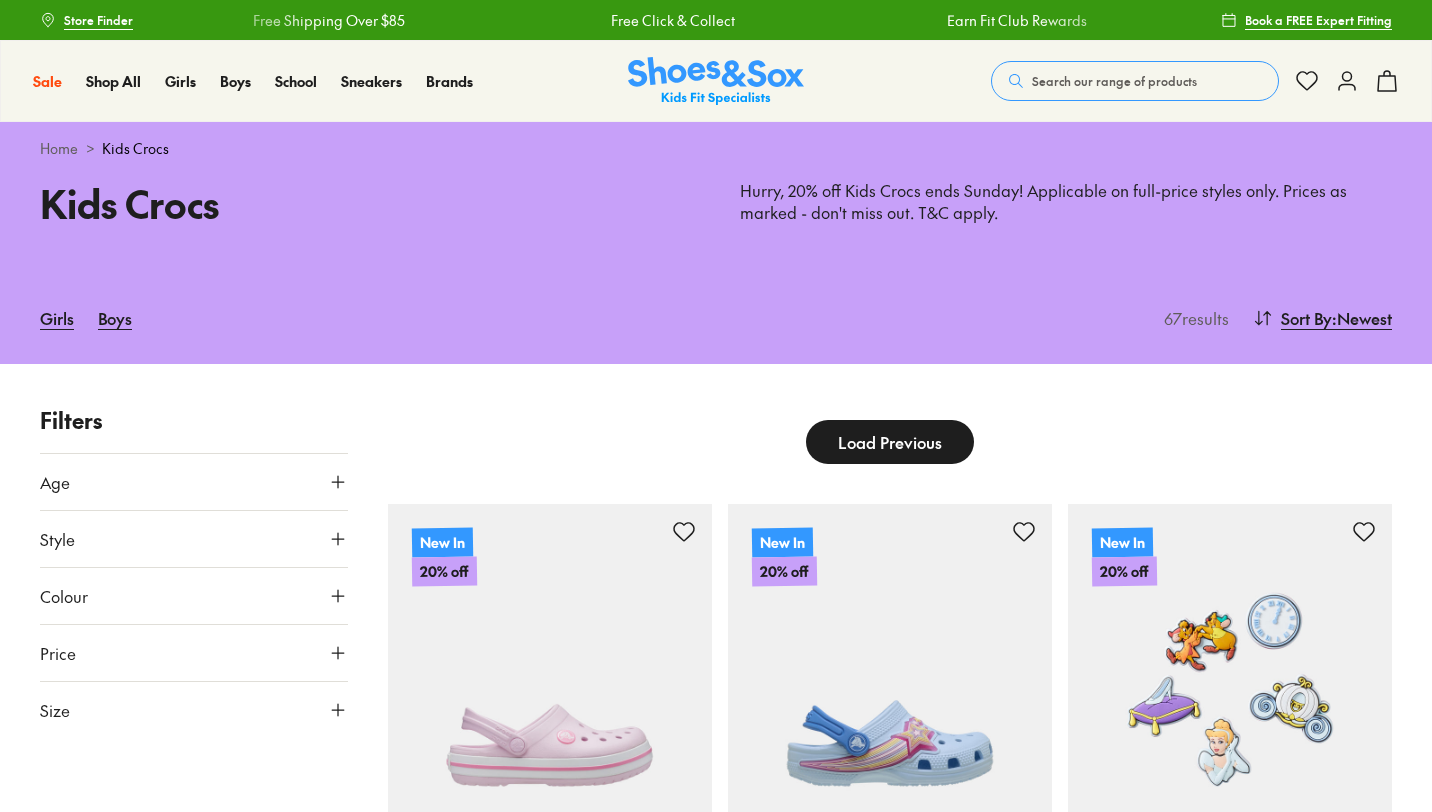 scroll, scrollTop: 0, scrollLeft: 0, axis: both 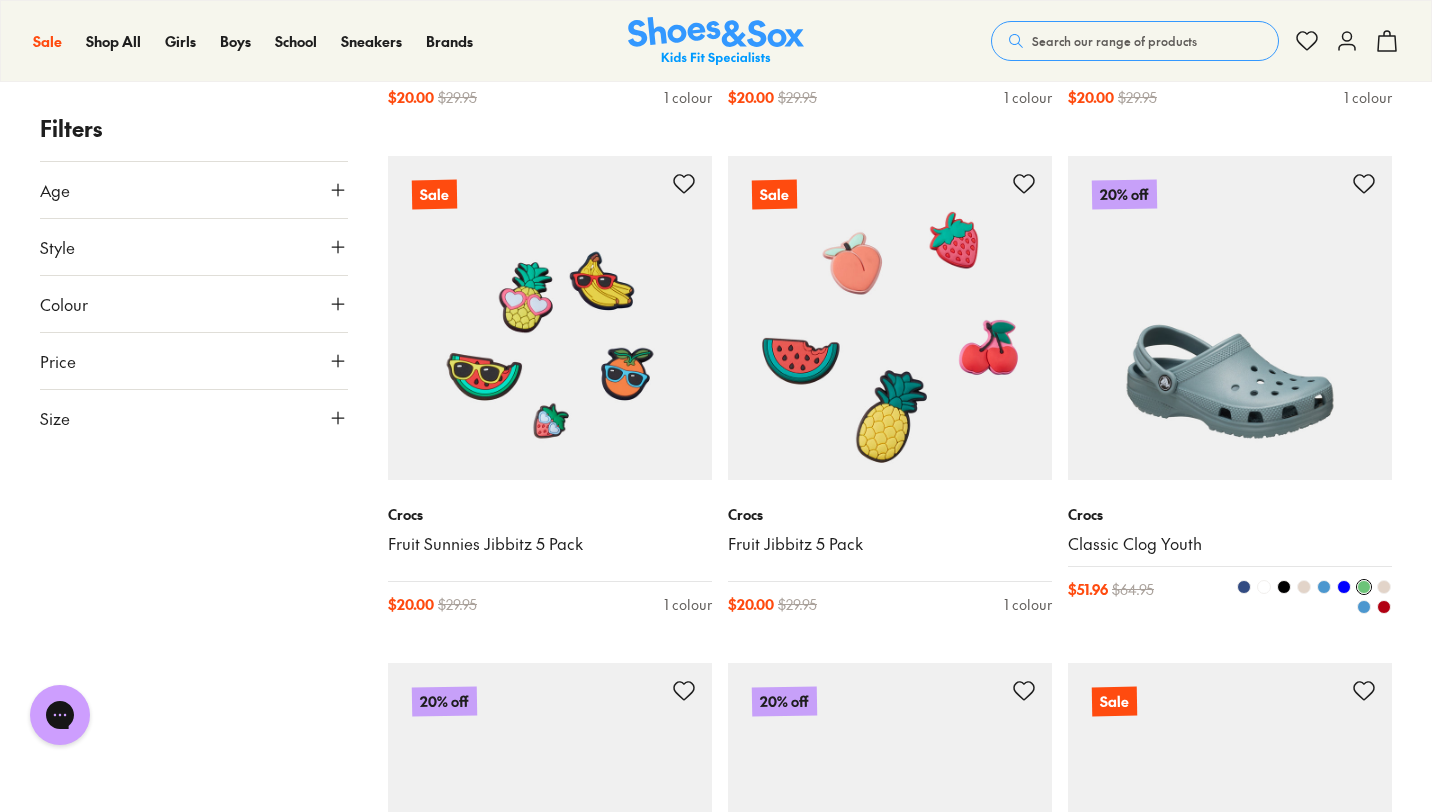 type on "****" 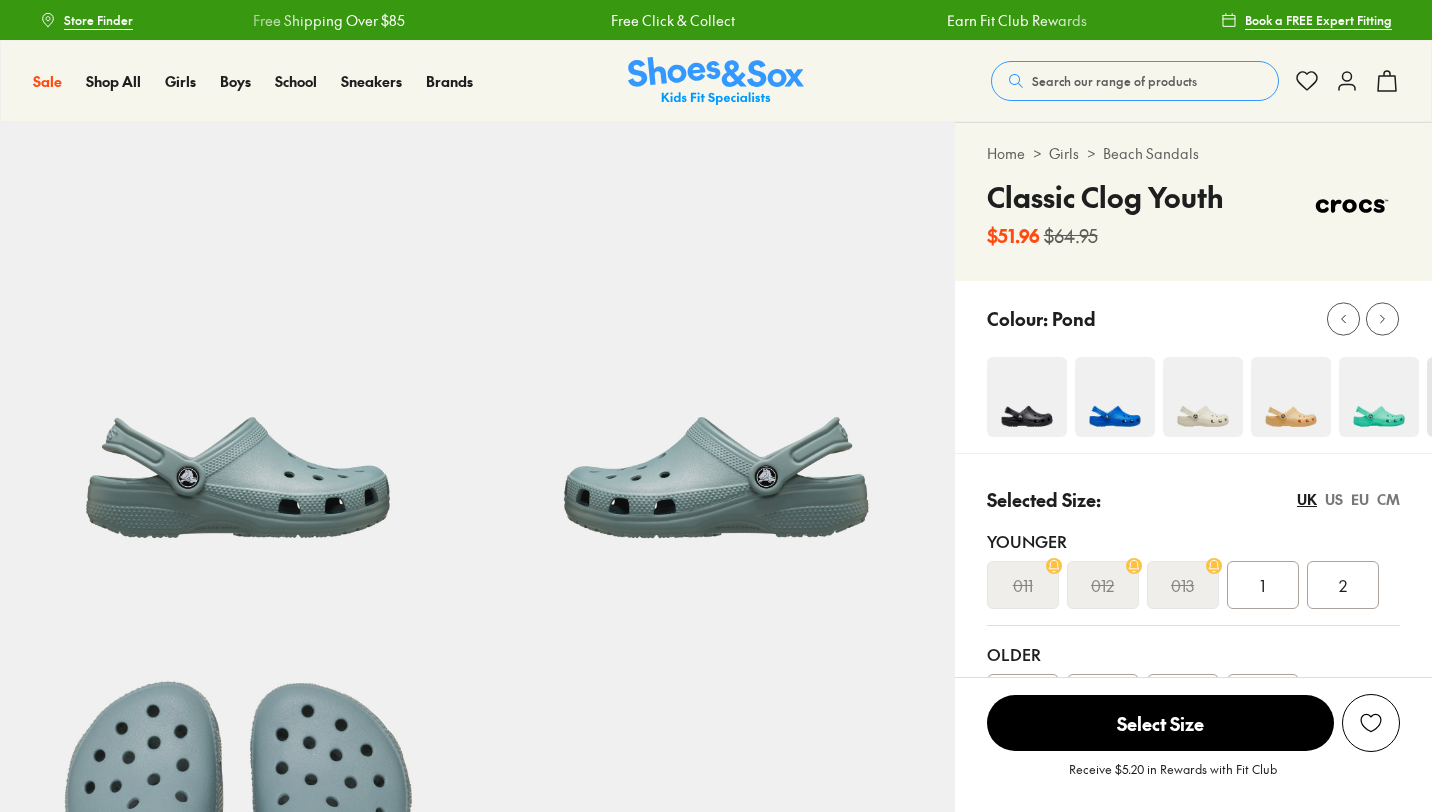 scroll, scrollTop: 0, scrollLeft: 0, axis: both 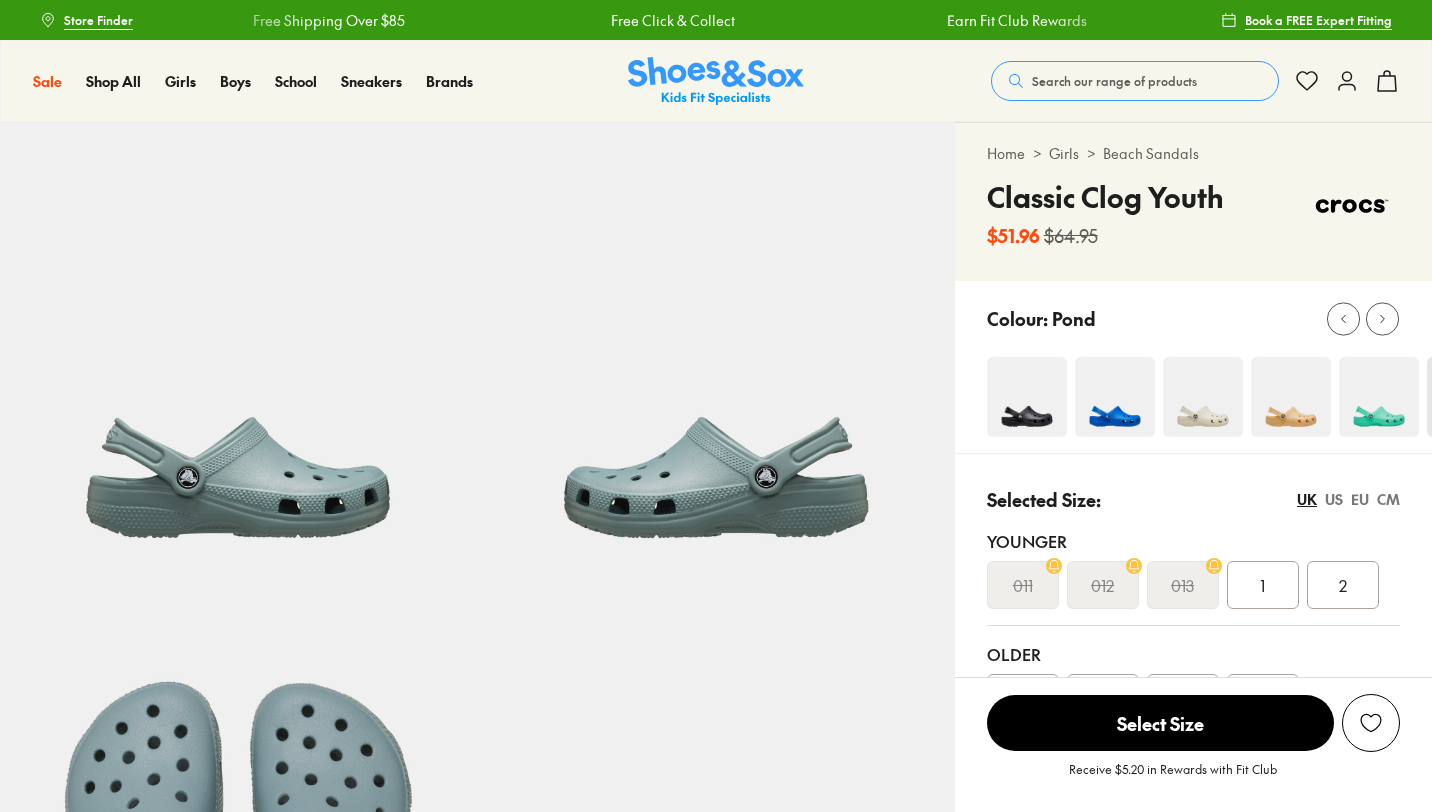 select on "*" 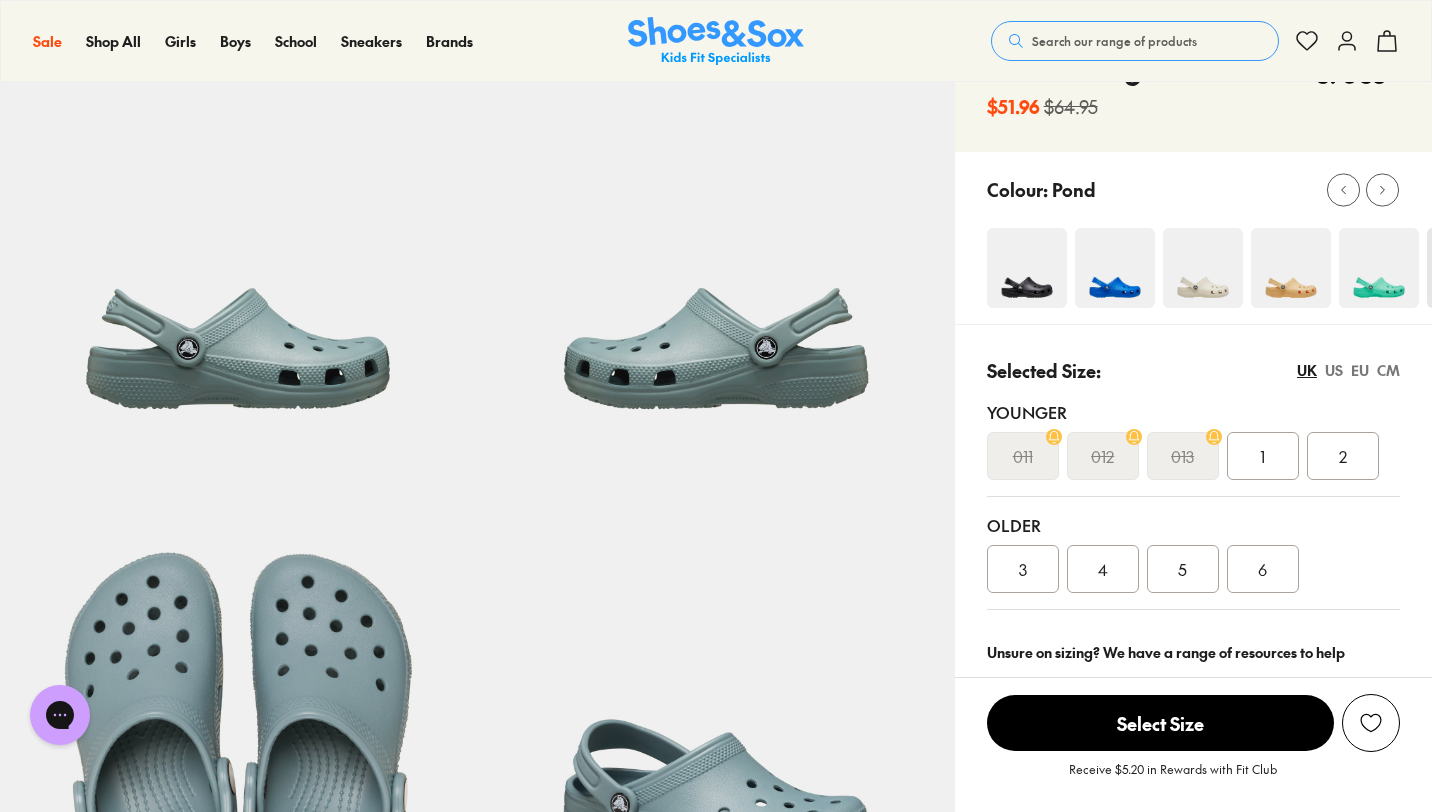 scroll, scrollTop: 132, scrollLeft: 0, axis: vertical 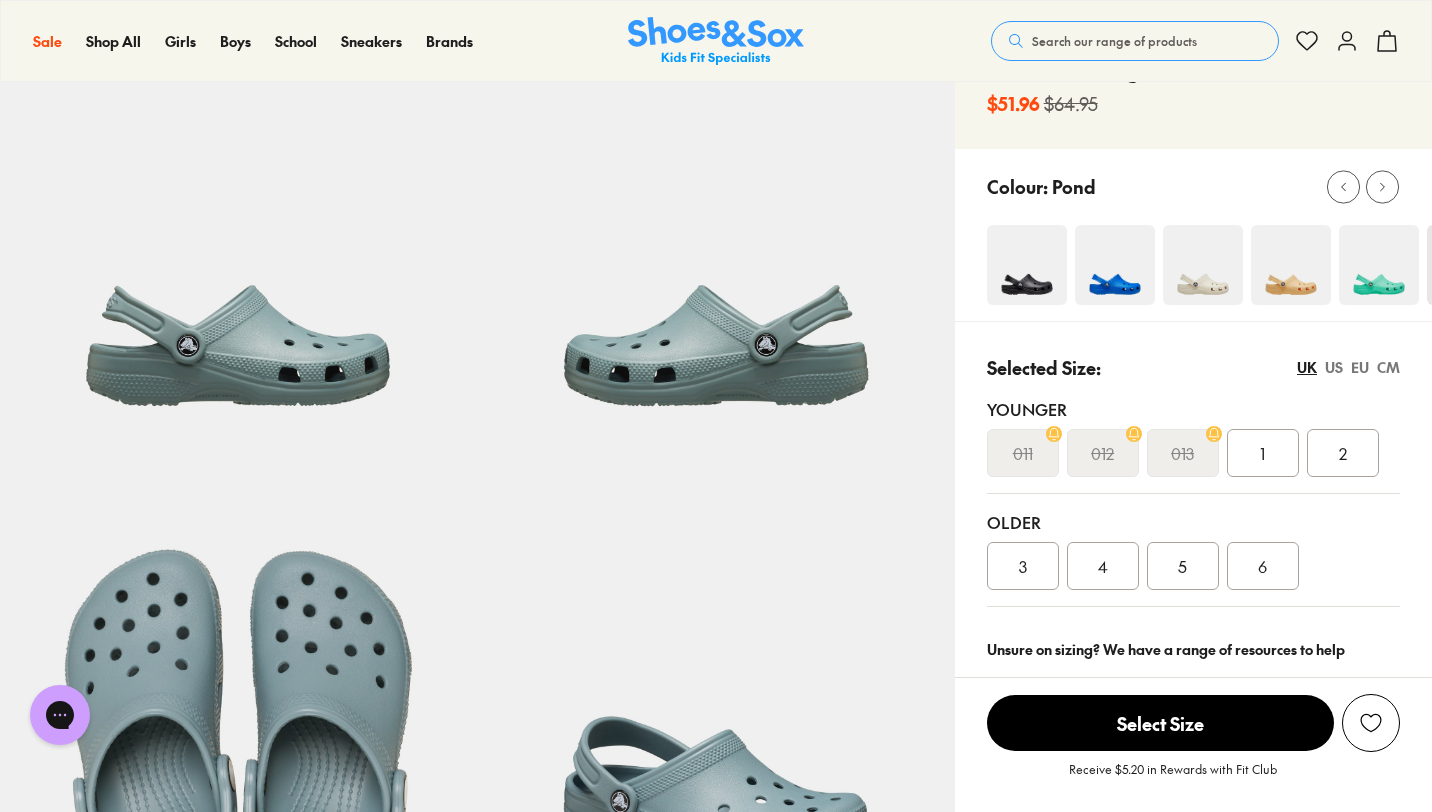 click at bounding box center [1379, 265] 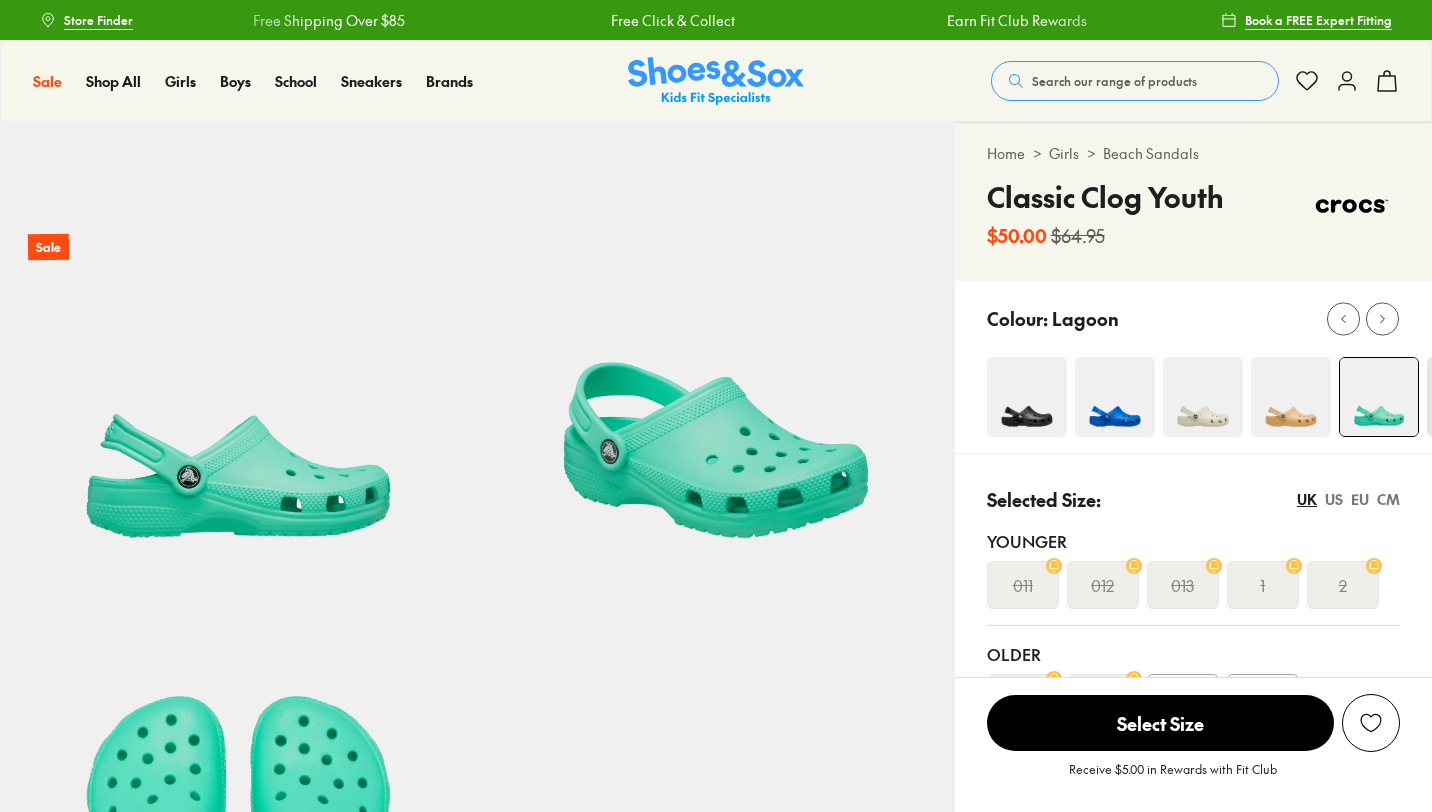 scroll, scrollTop: 0, scrollLeft: 0, axis: both 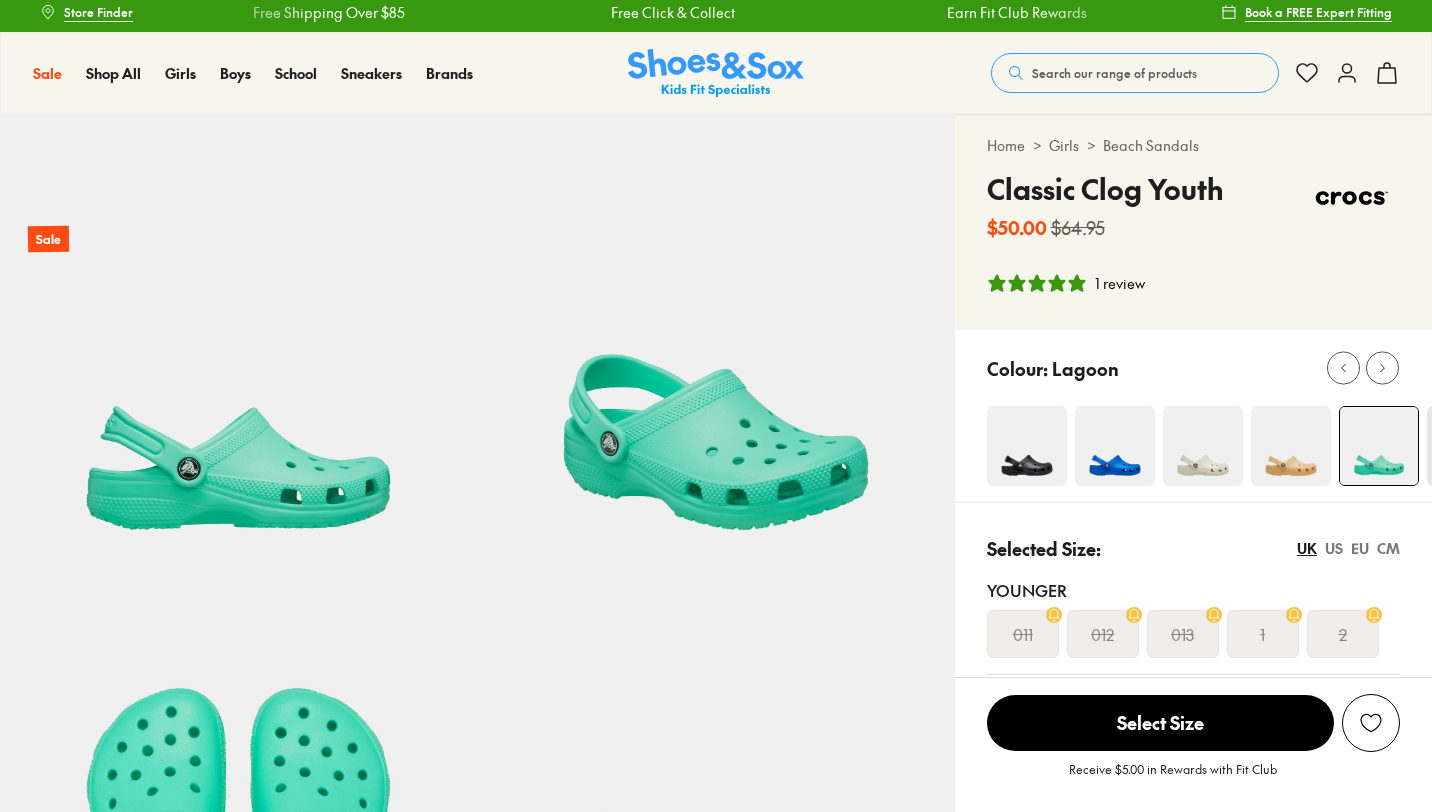 select on "*" 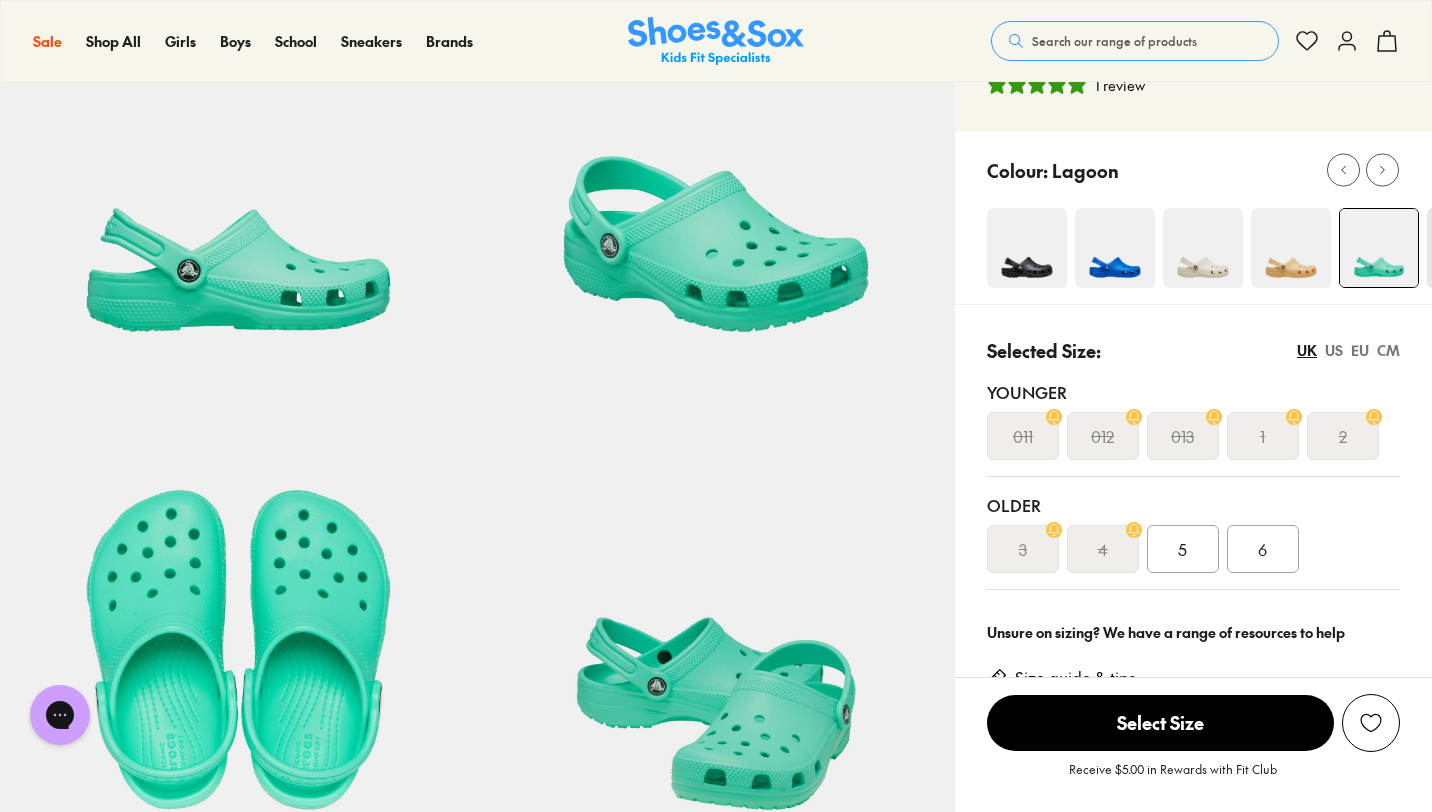 scroll, scrollTop: 0, scrollLeft: 0, axis: both 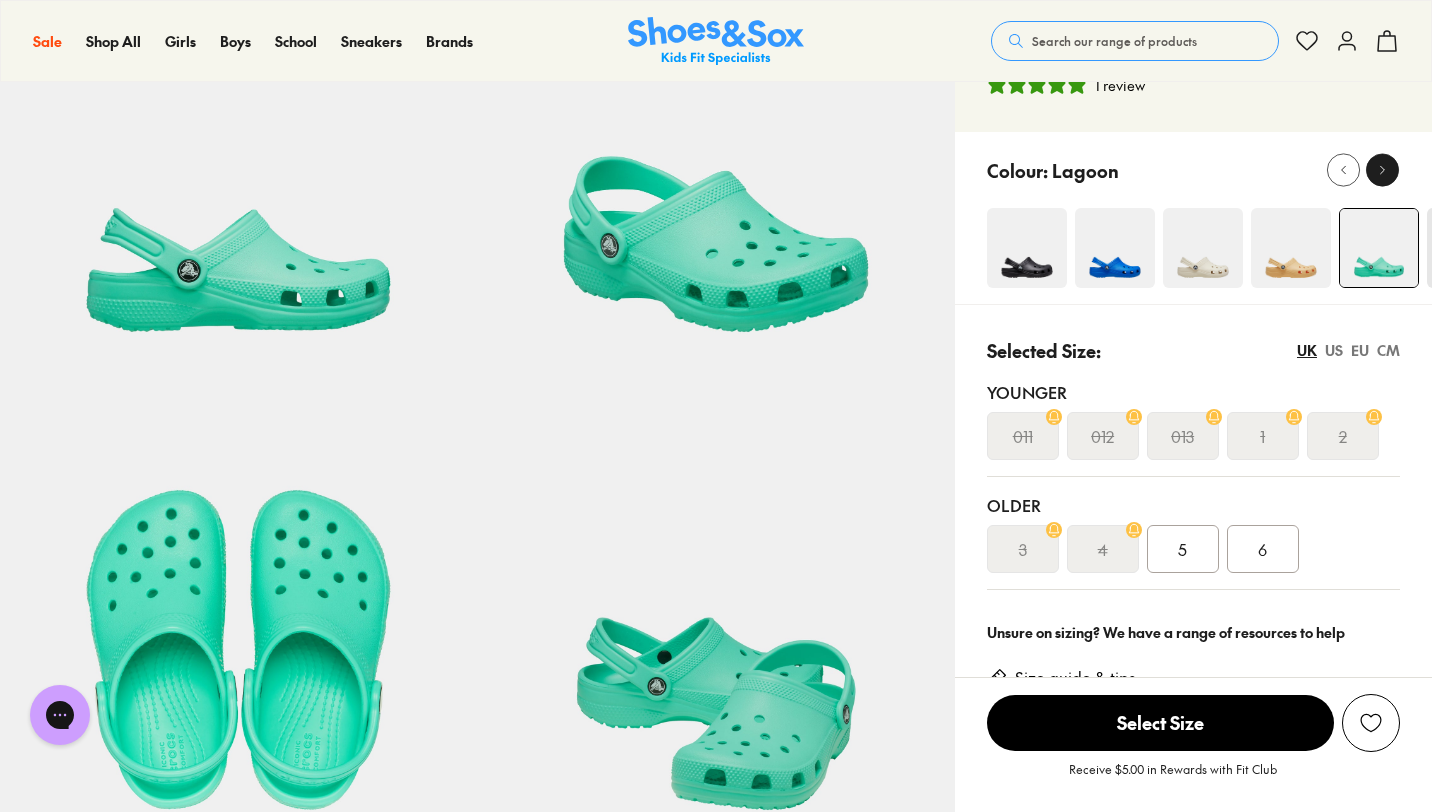 click 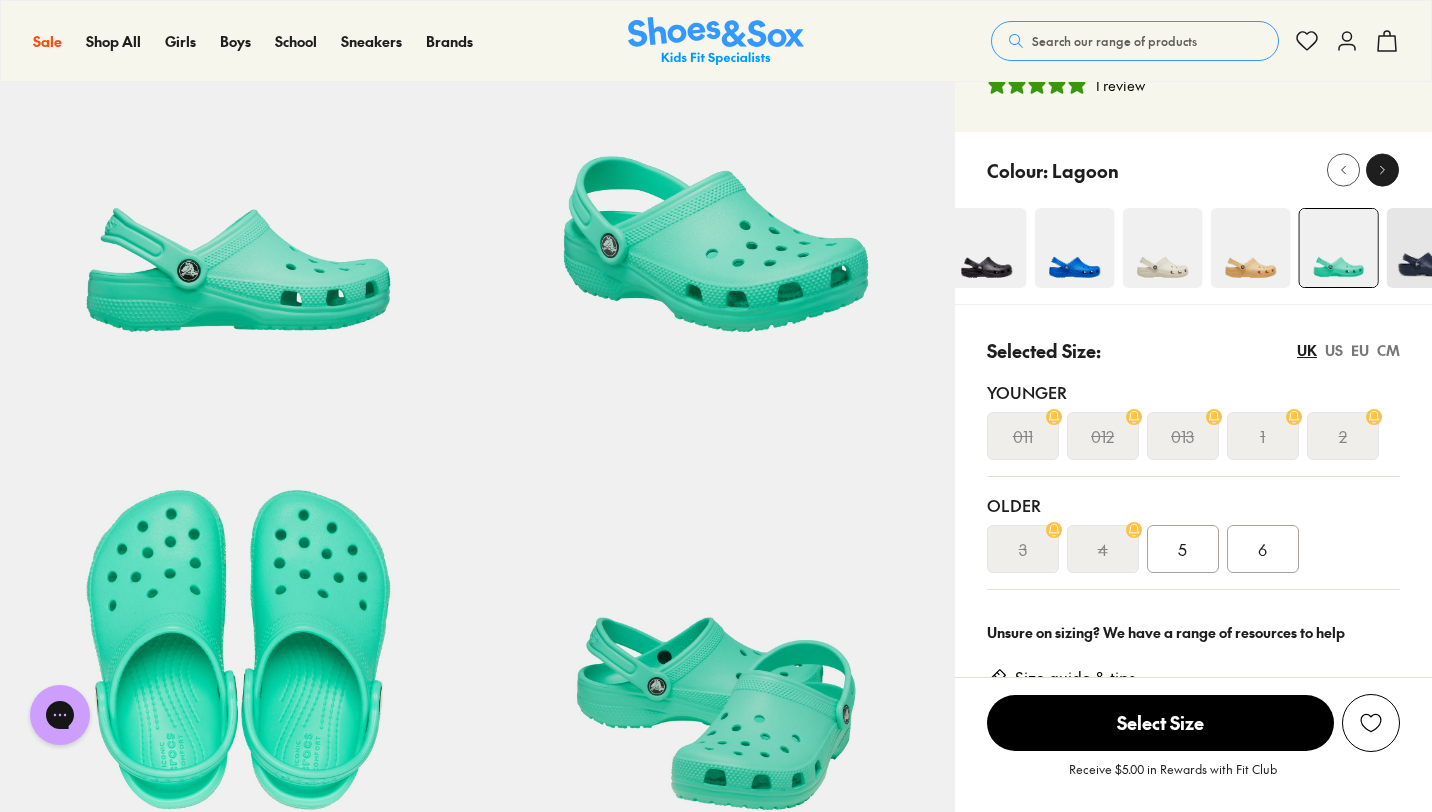 click 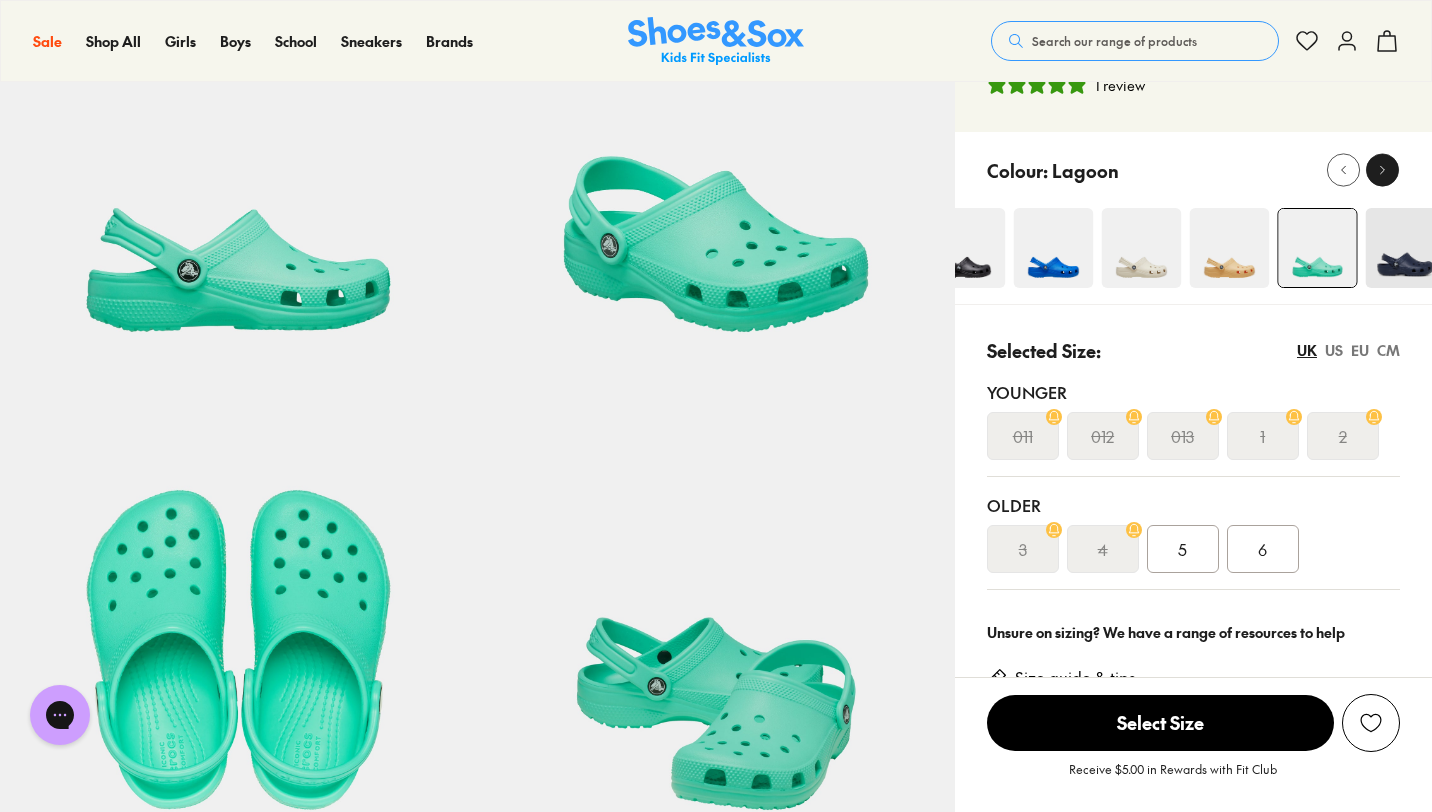 click 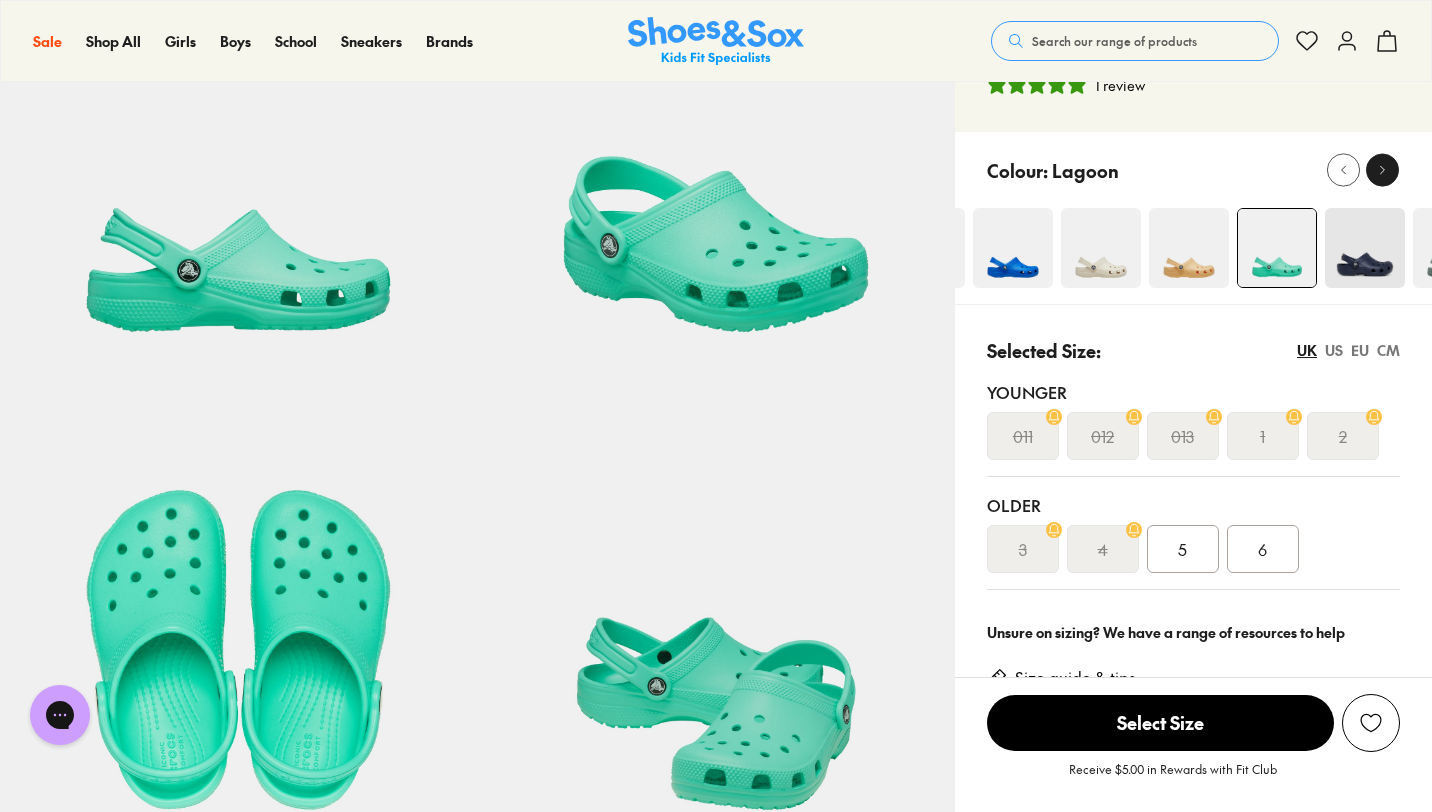 click 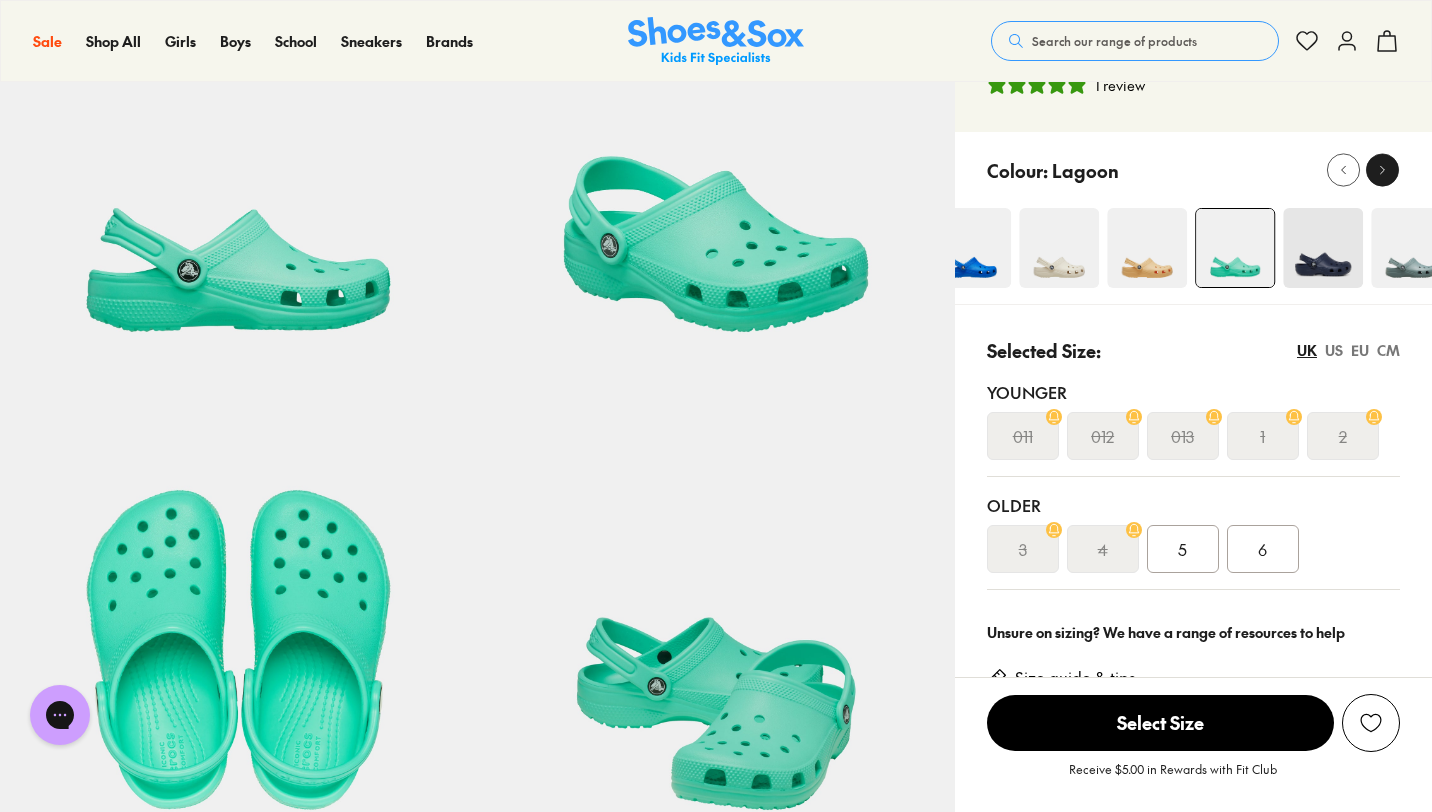click 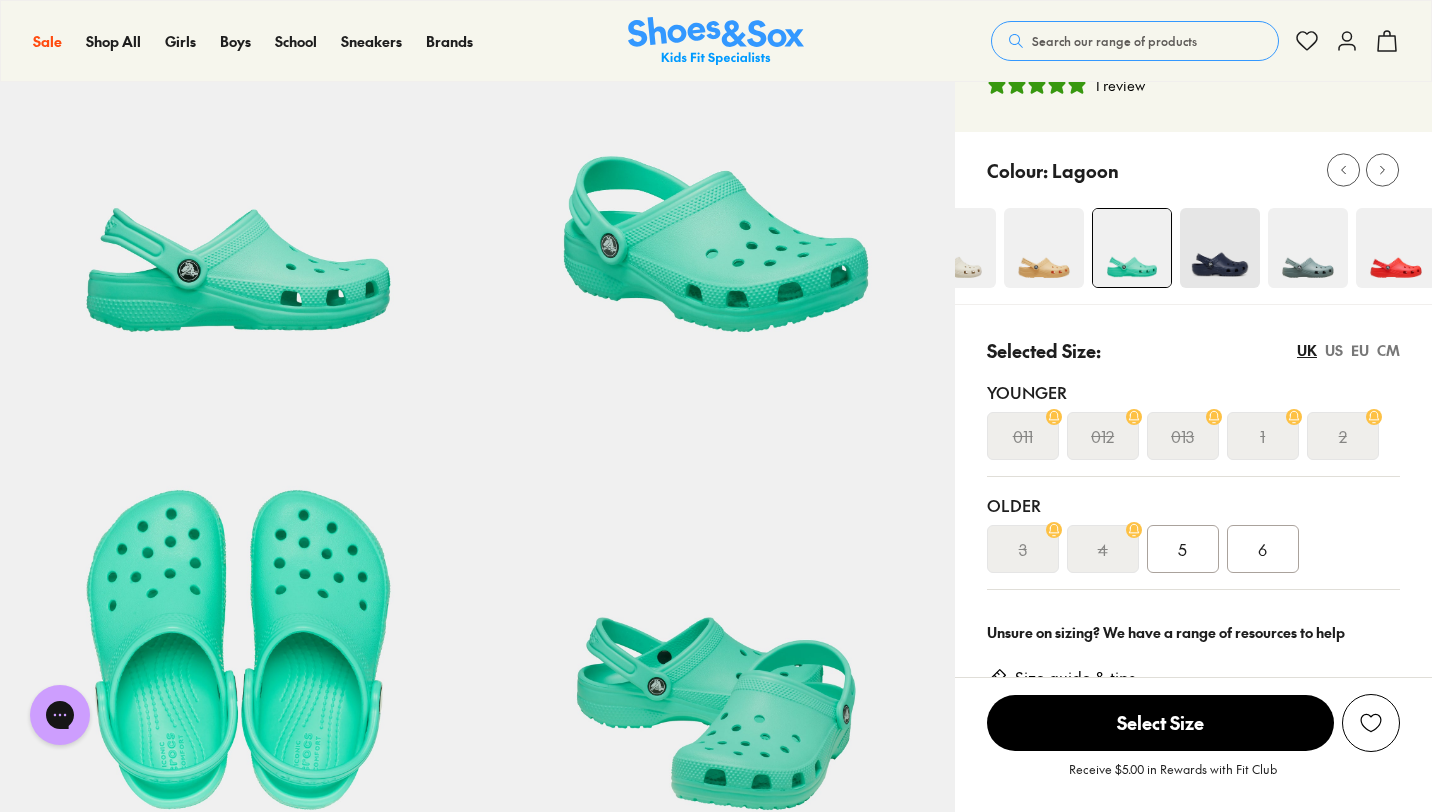 click at bounding box center [1308, 248] 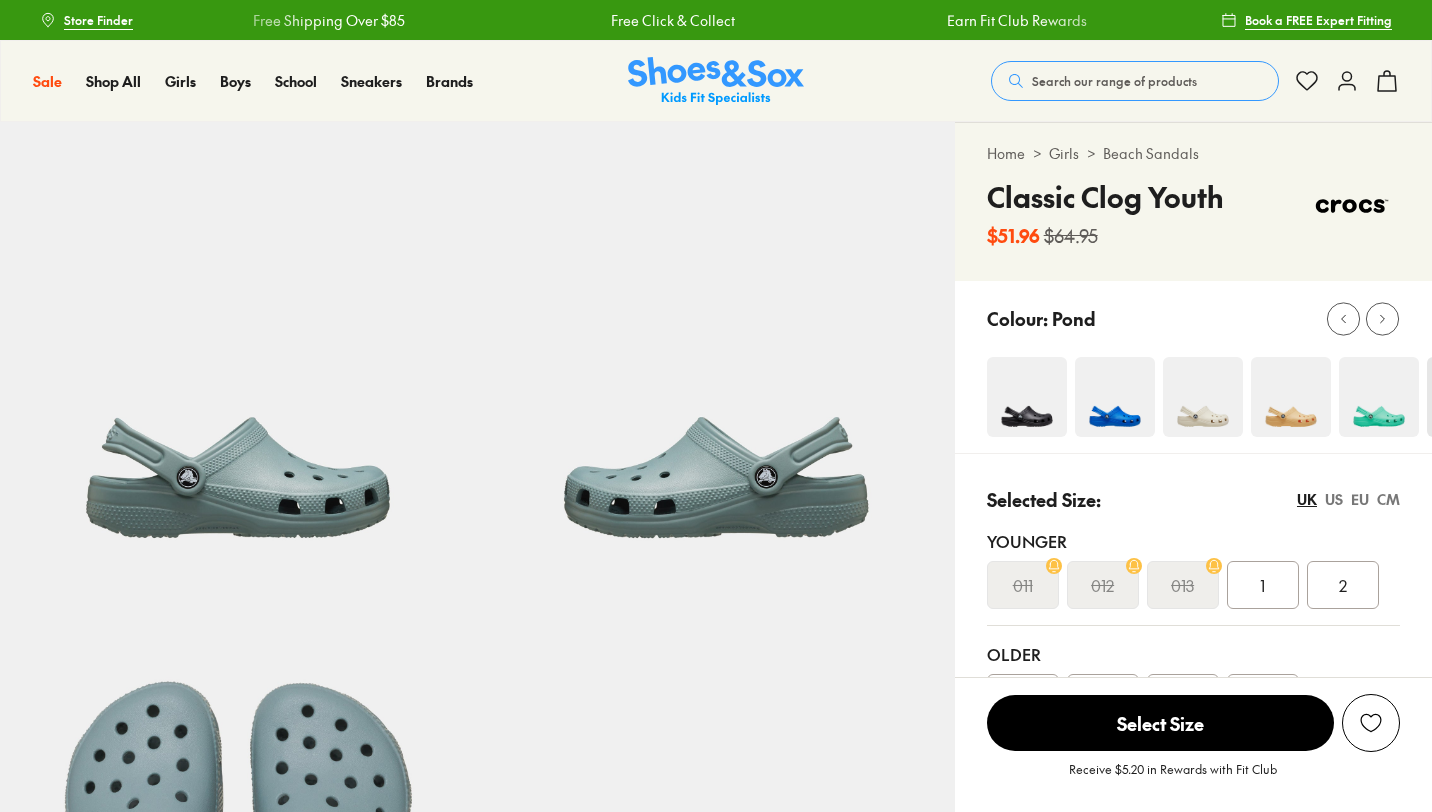 scroll, scrollTop: 0, scrollLeft: 0, axis: both 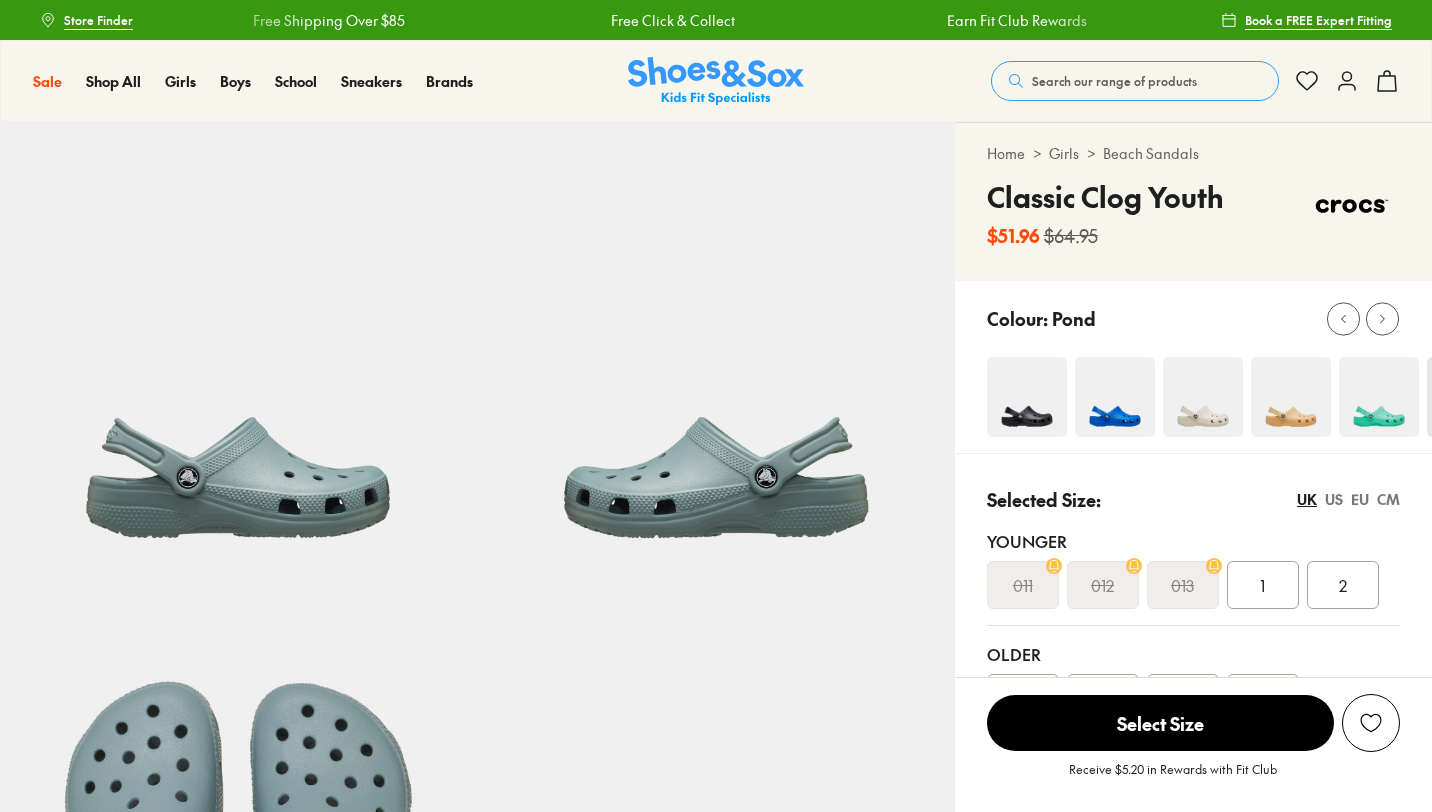 select on "*" 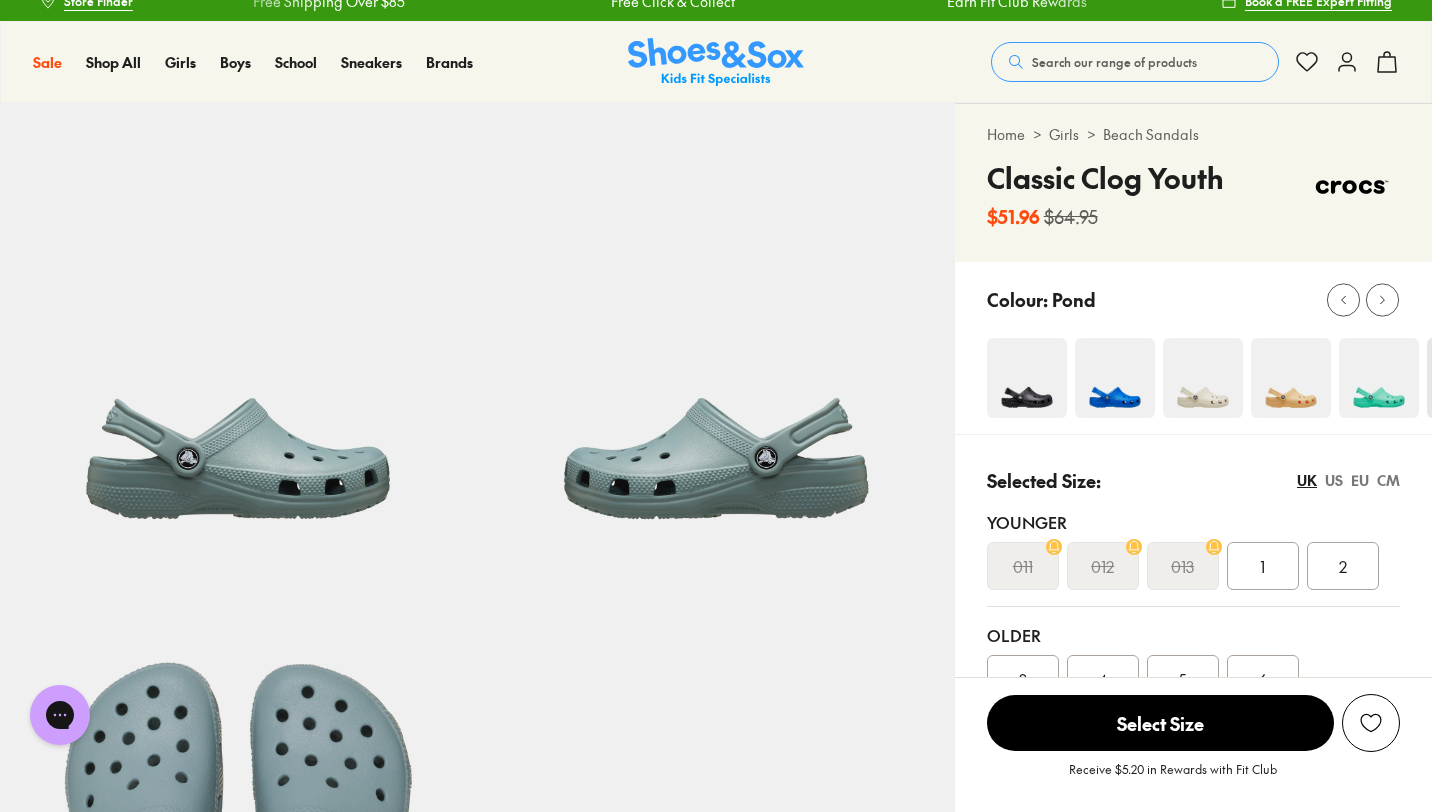 scroll, scrollTop: 10, scrollLeft: 0, axis: vertical 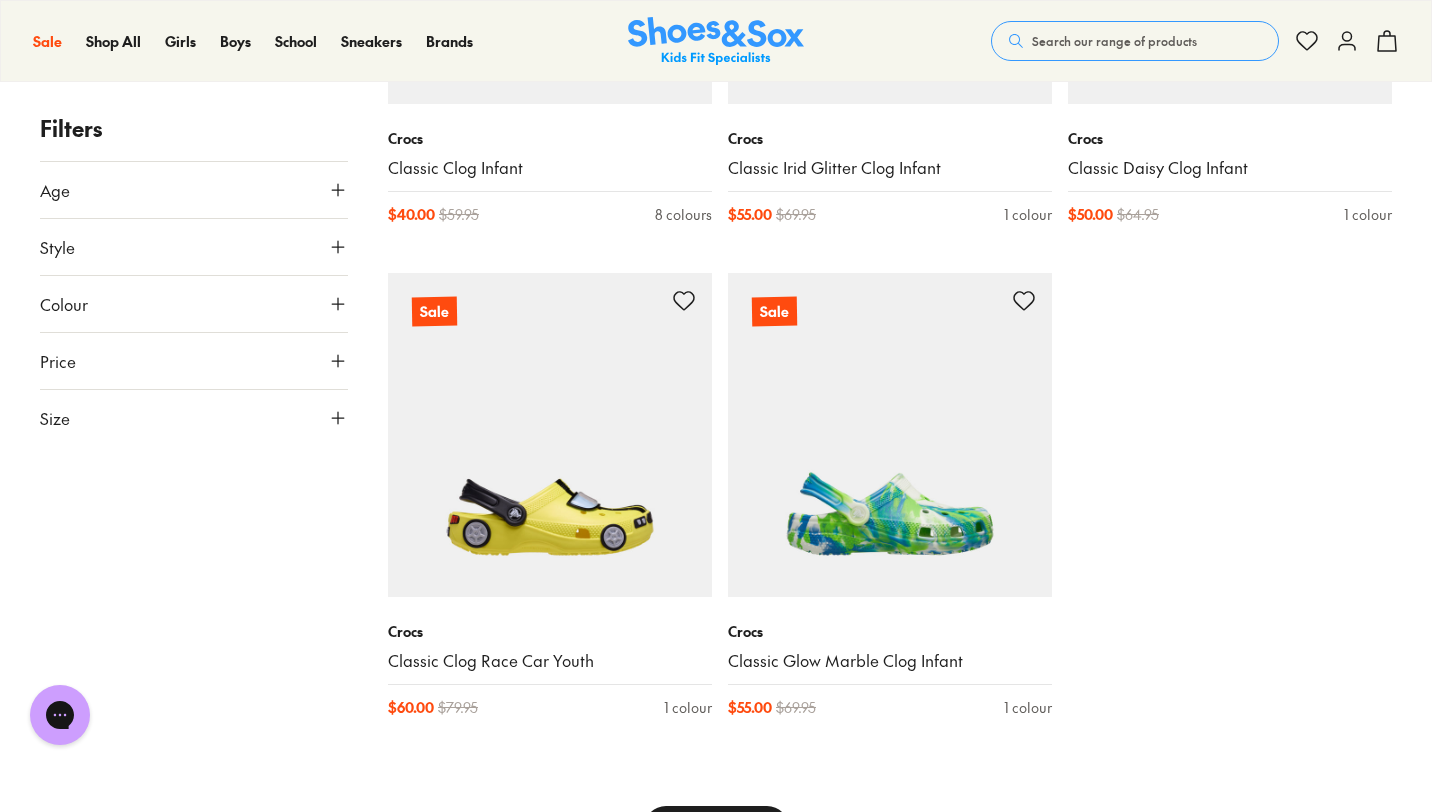 type on "****" 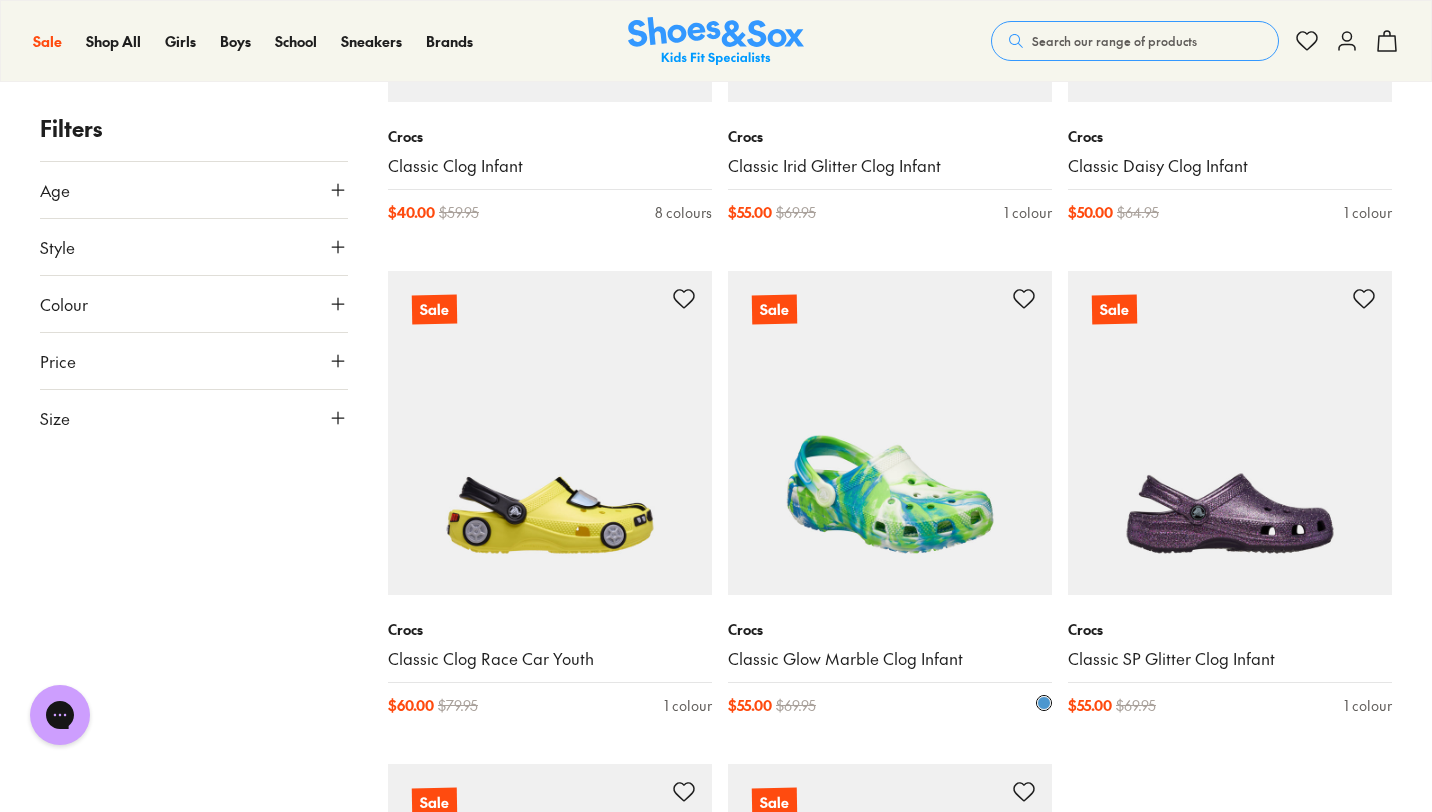 click at bounding box center [890, 433] 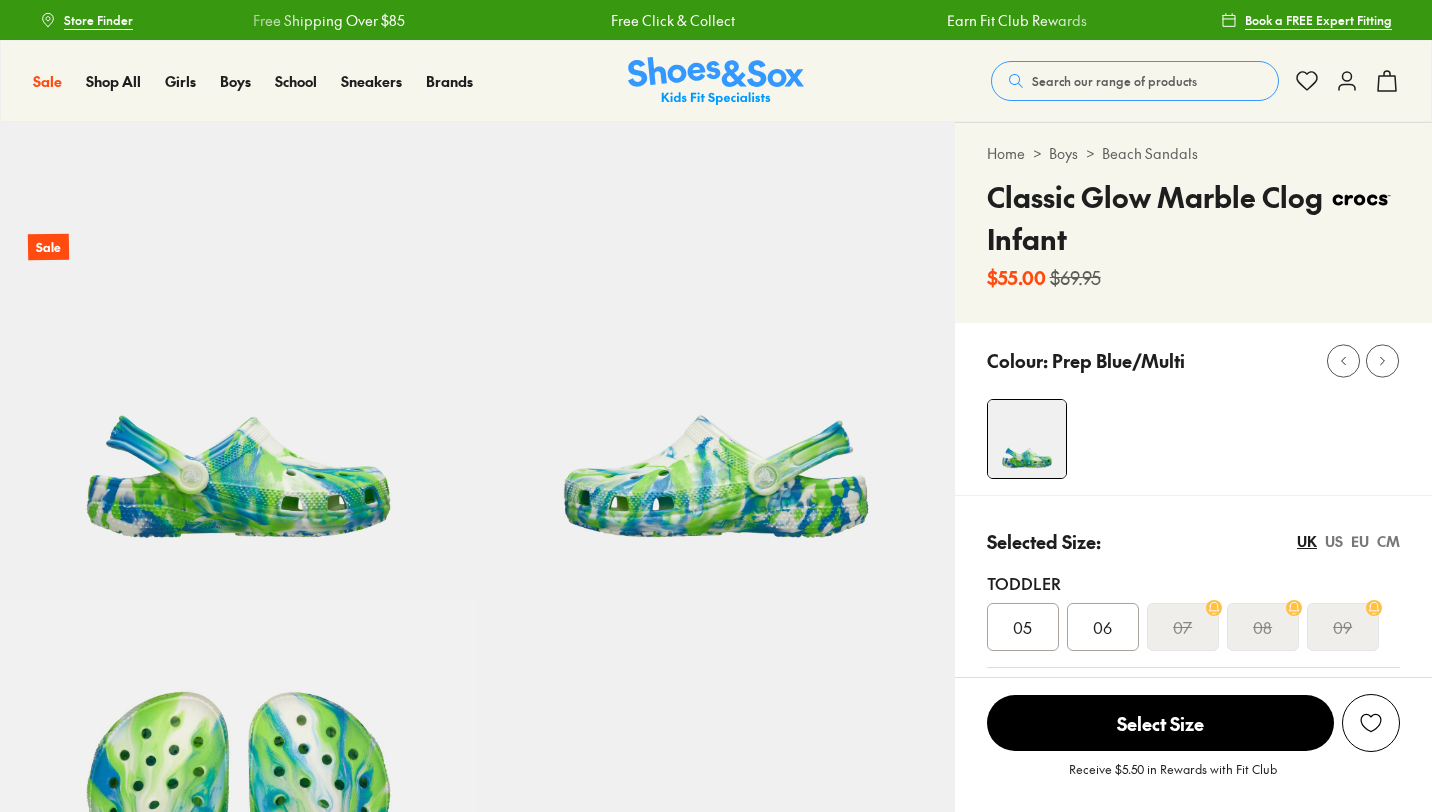 scroll, scrollTop: 0, scrollLeft: 0, axis: both 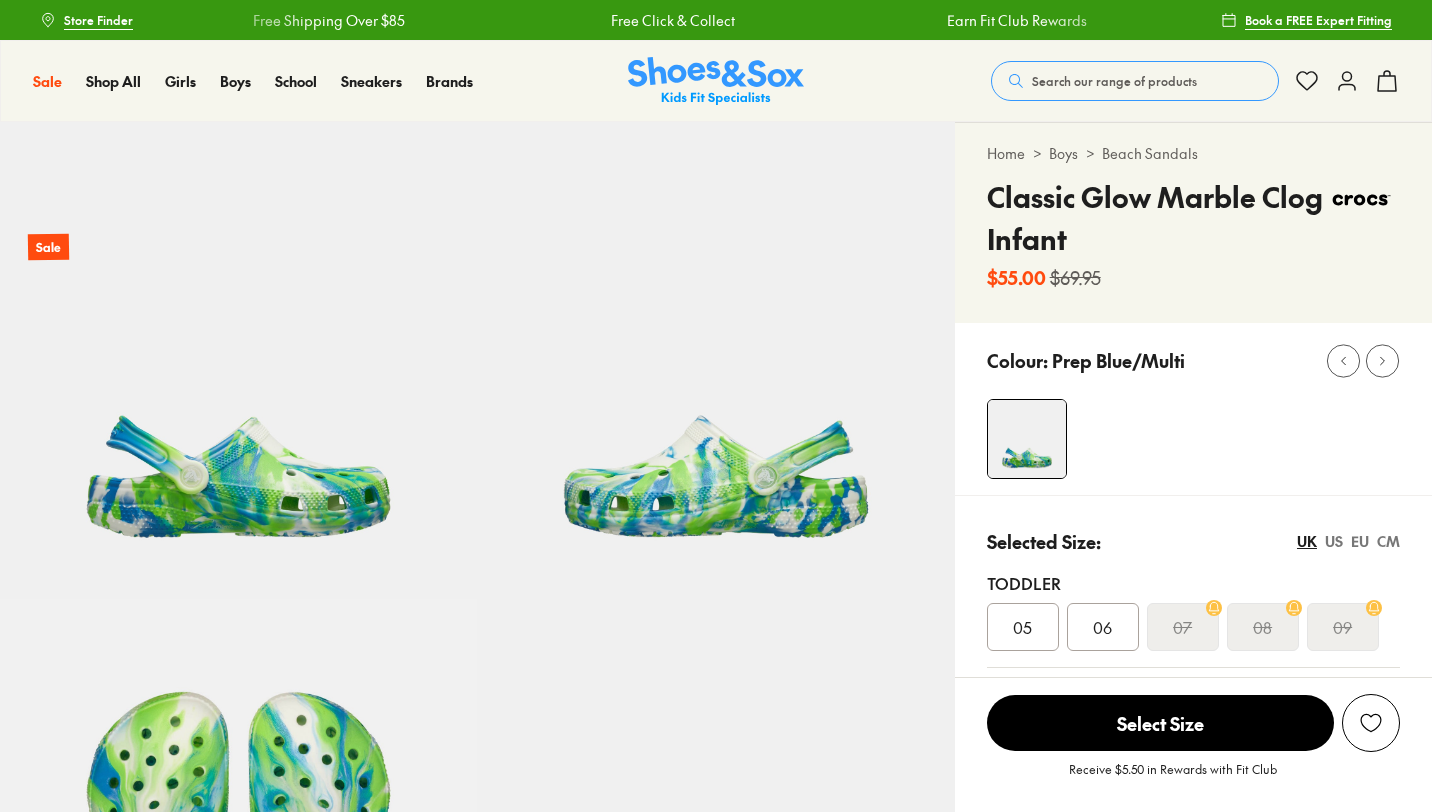 select on "*" 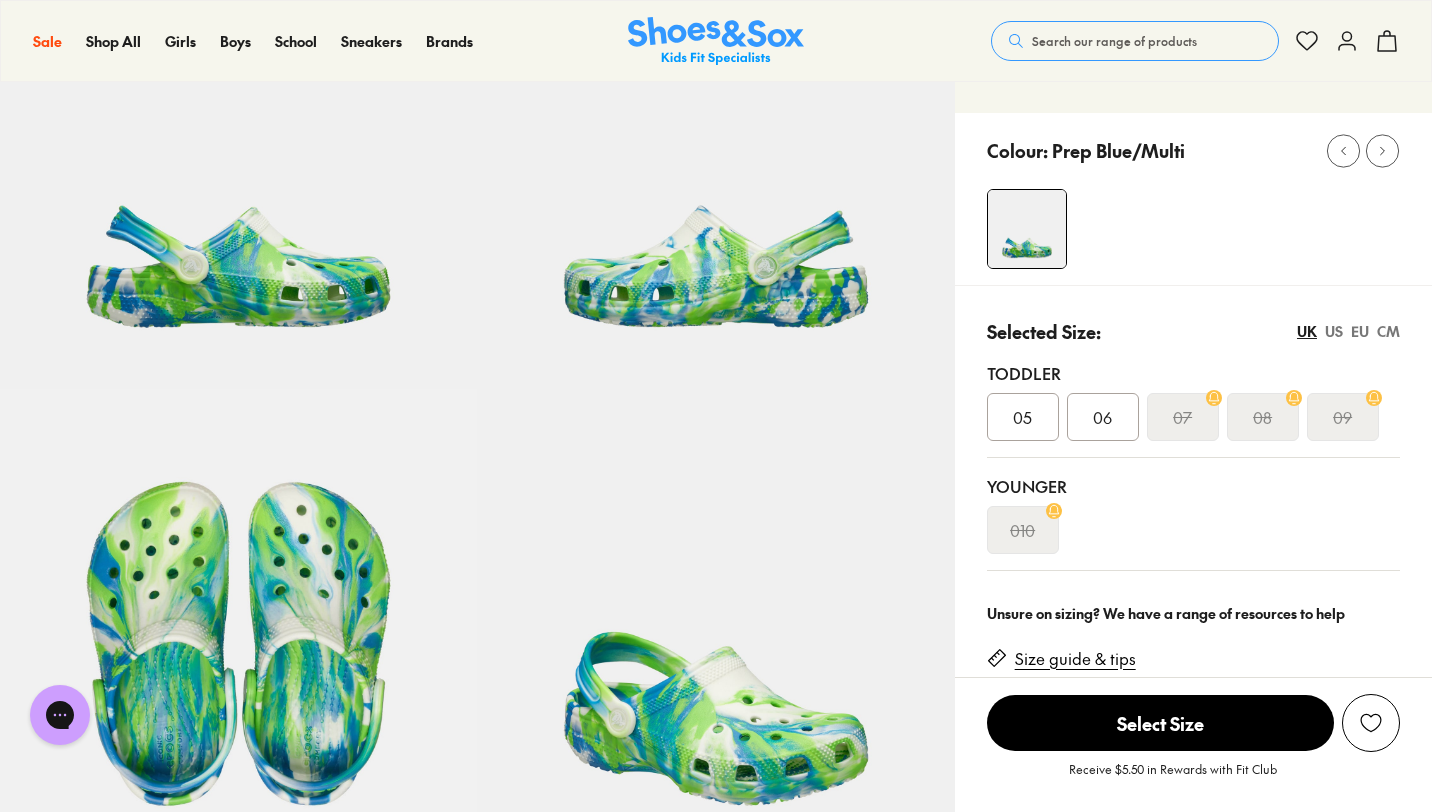 scroll, scrollTop: 249, scrollLeft: 0, axis: vertical 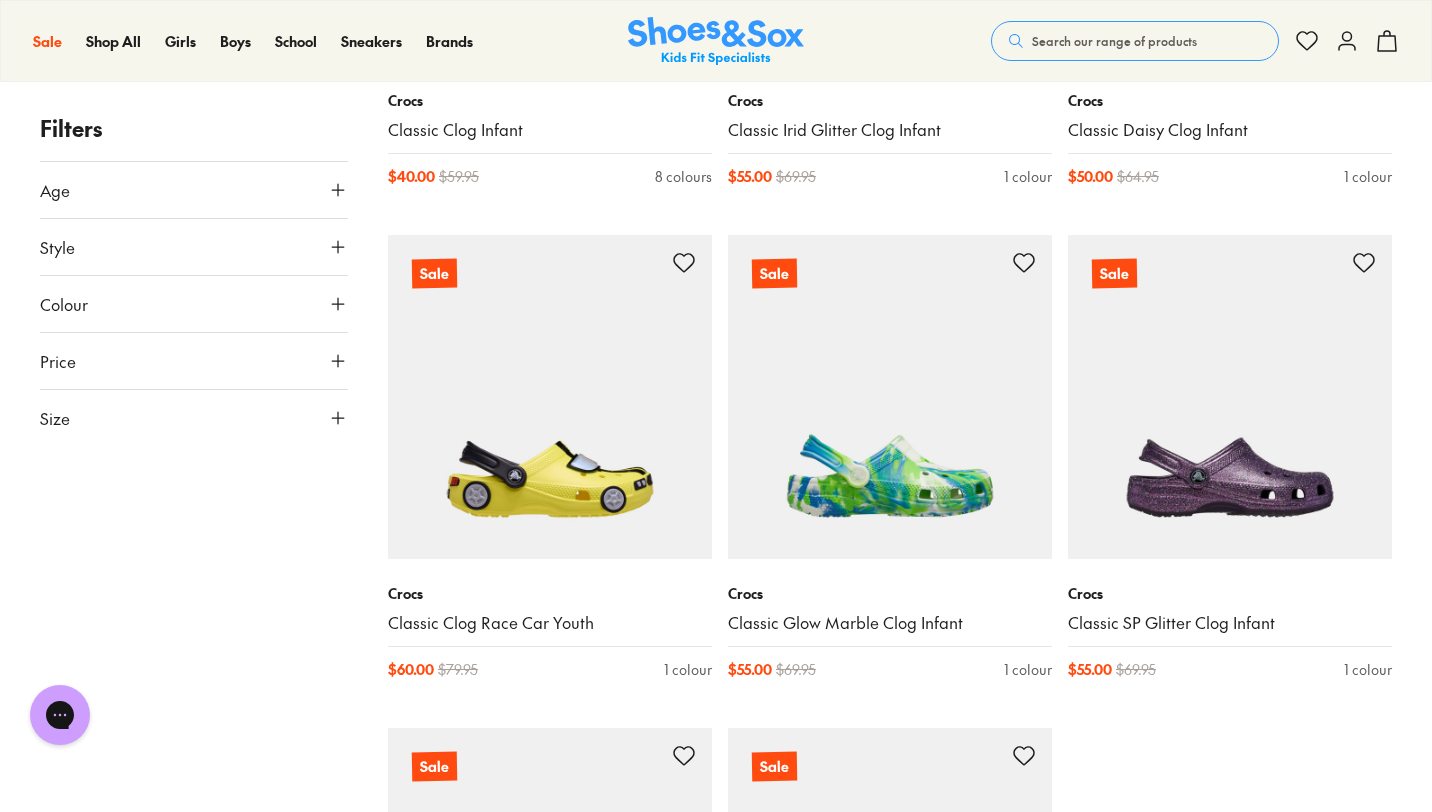 click on "Size" at bounding box center [194, 418] 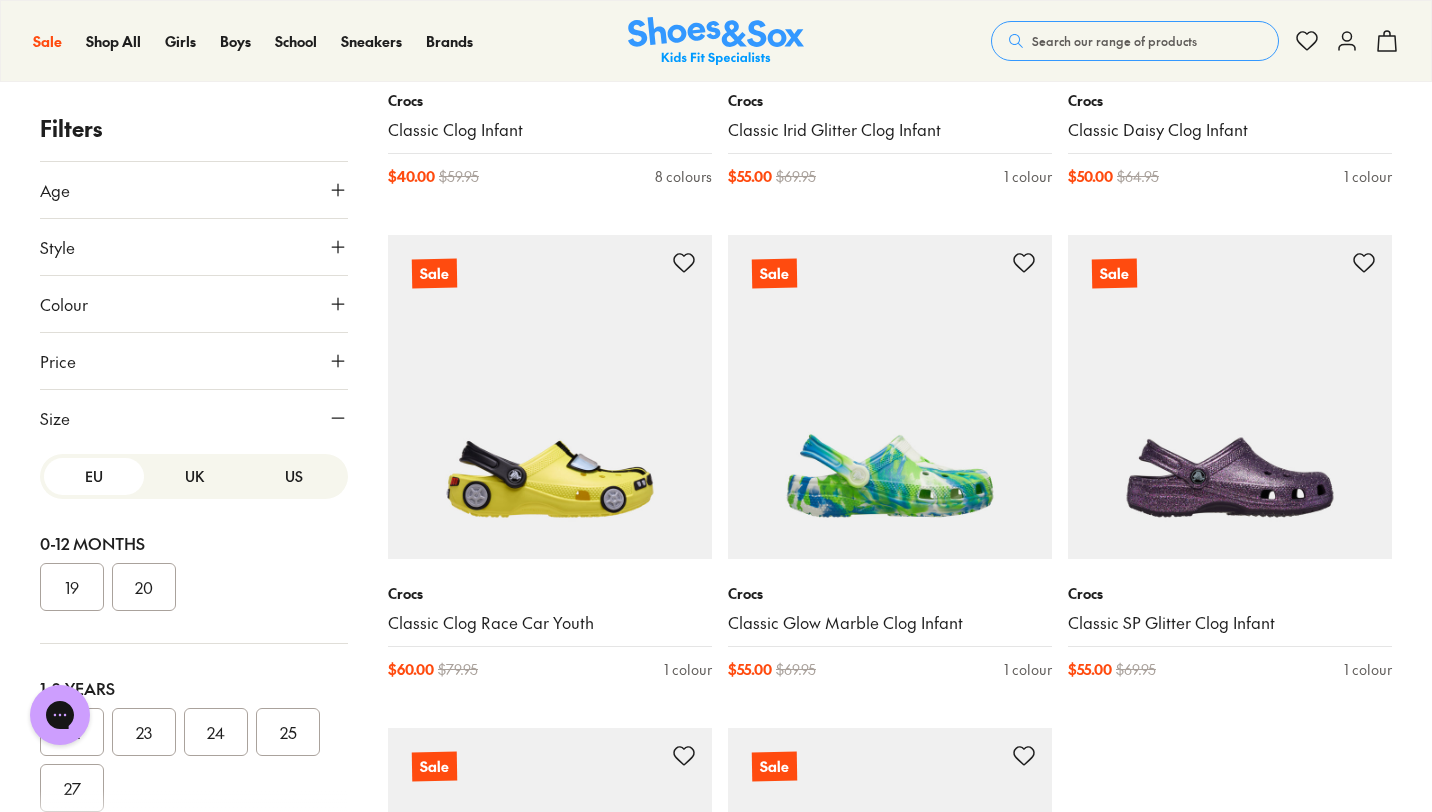 scroll, scrollTop: 18, scrollLeft: 0, axis: vertical 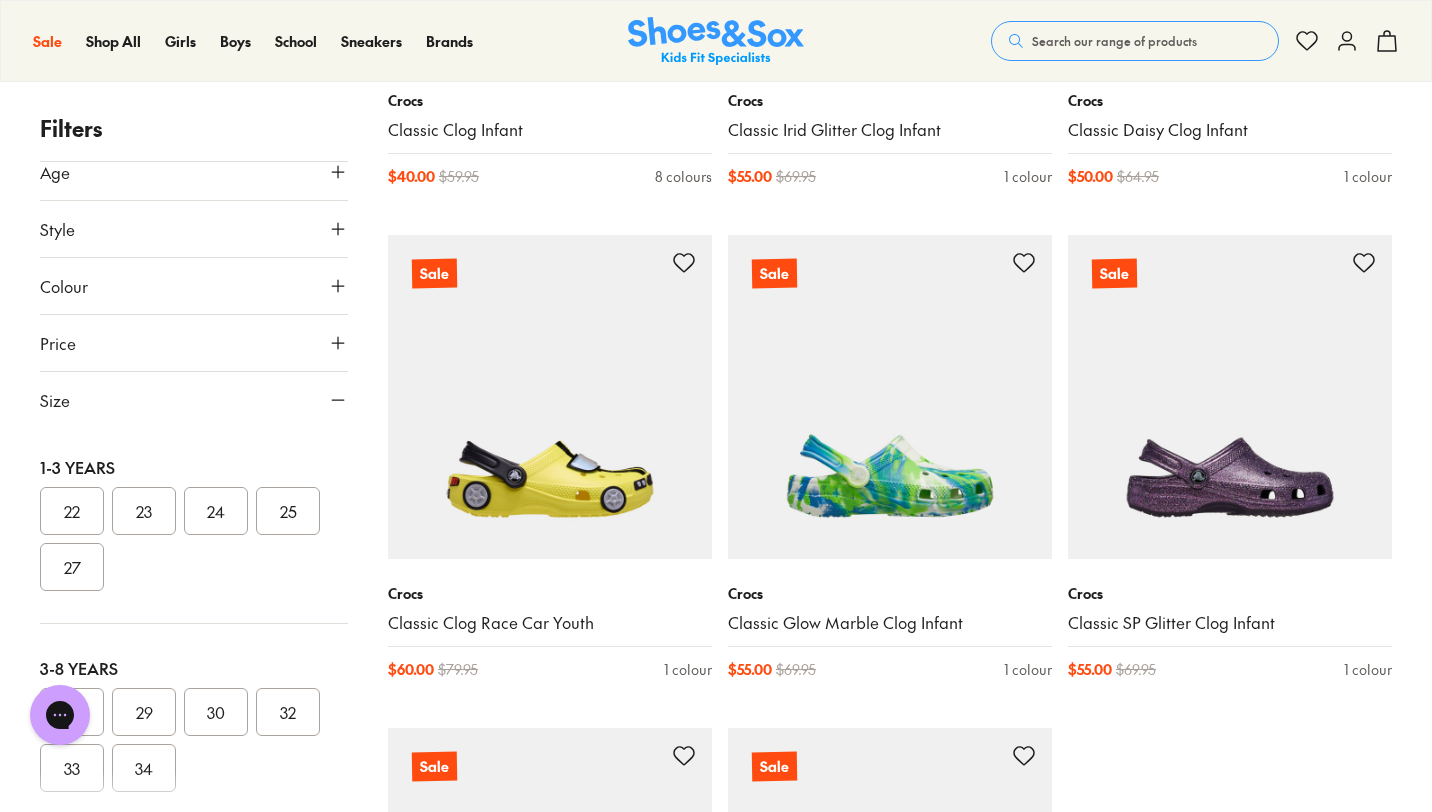 click on "25" at bounding box center (288, 511) 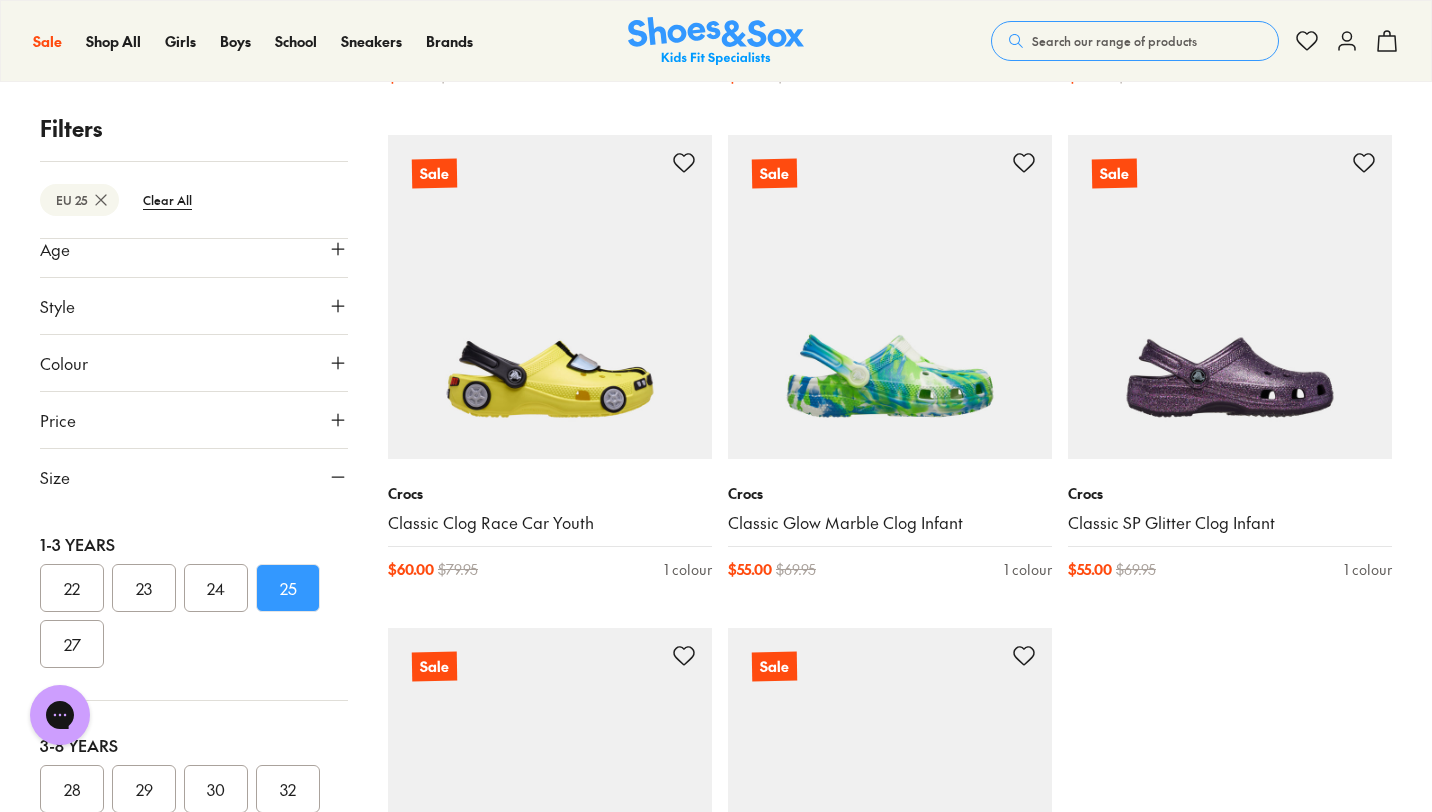 scroll, scrollTop: 264, scrollLeft: 0, axis: vertical 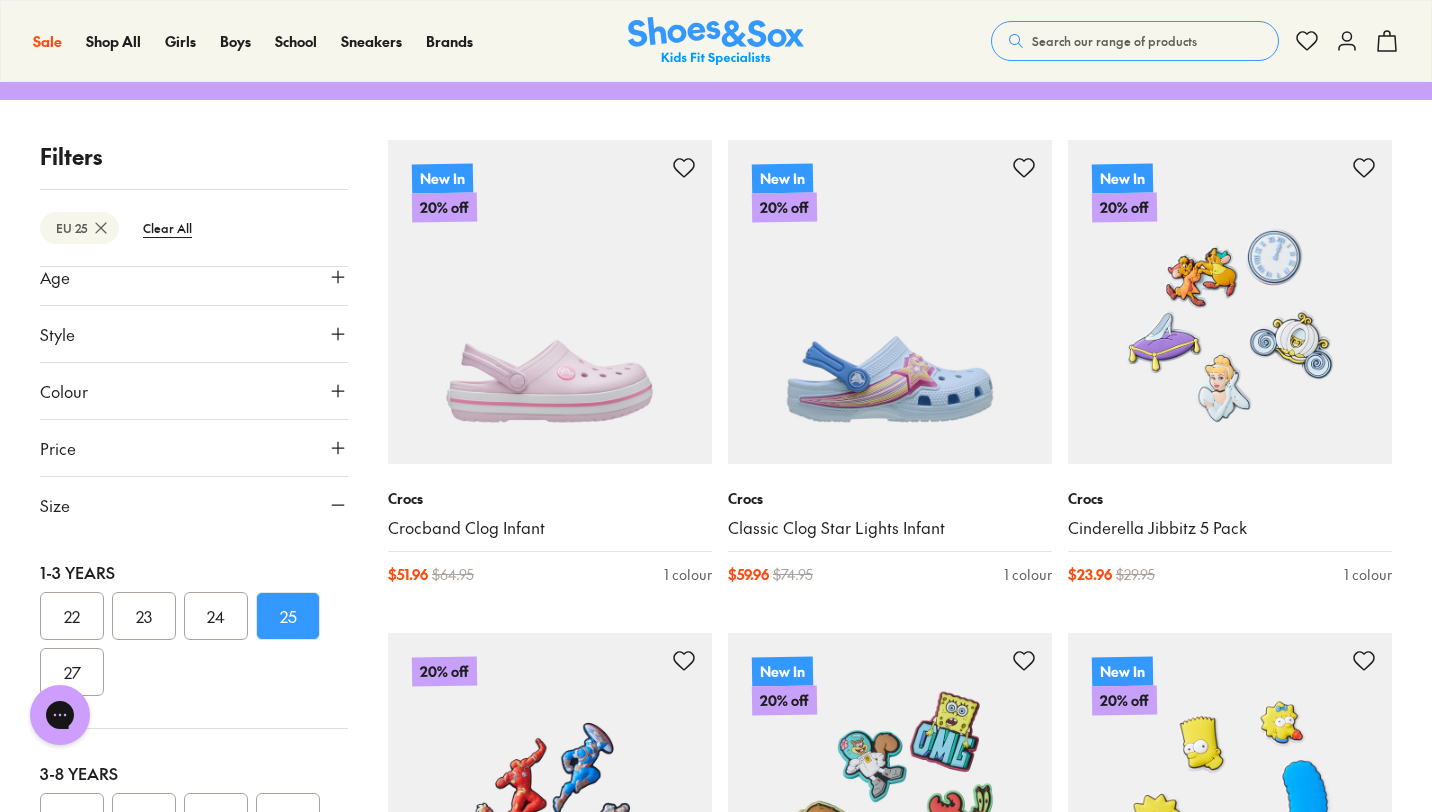 type on "****" 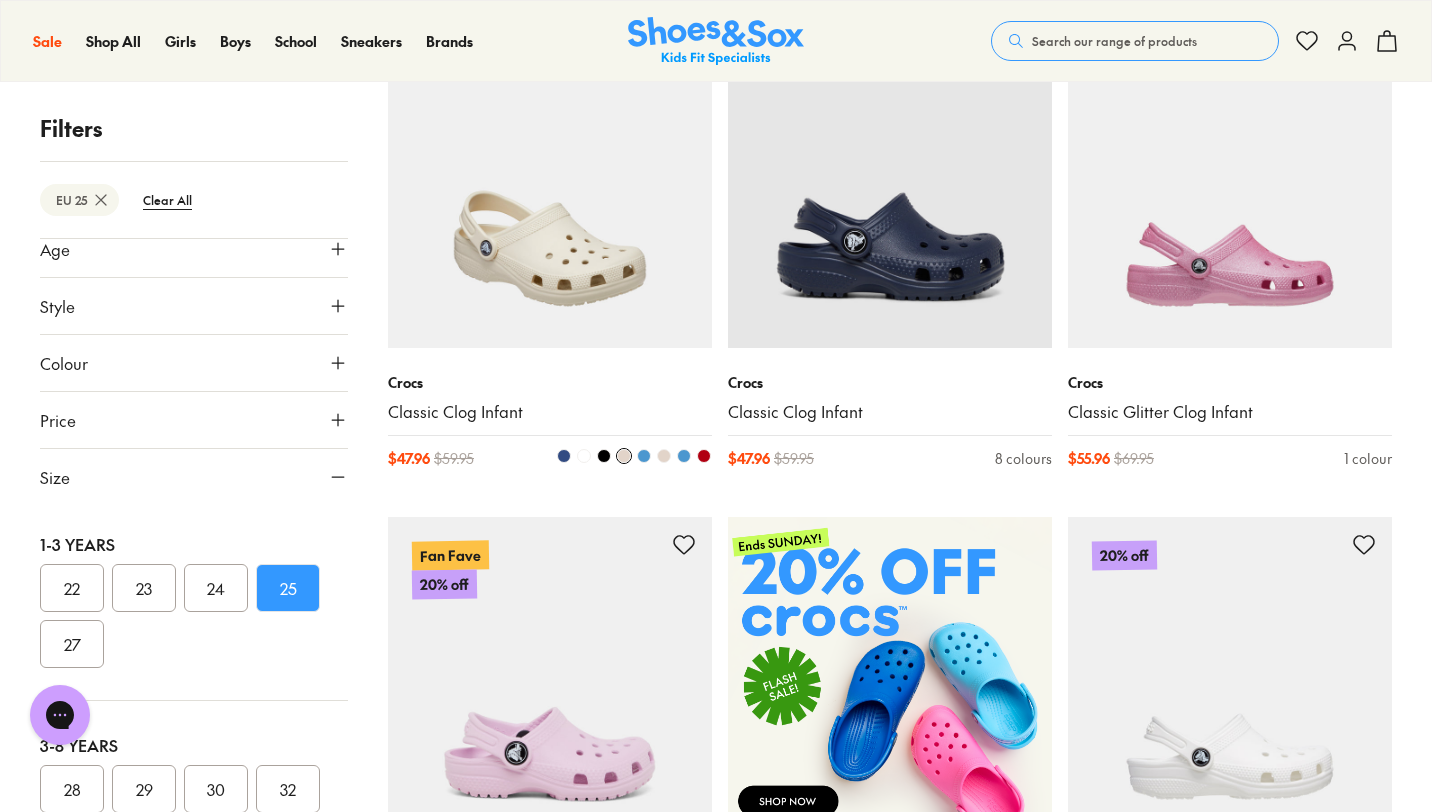 scroll, scrollTop: 0, scrollLeft: 0, axis: both 